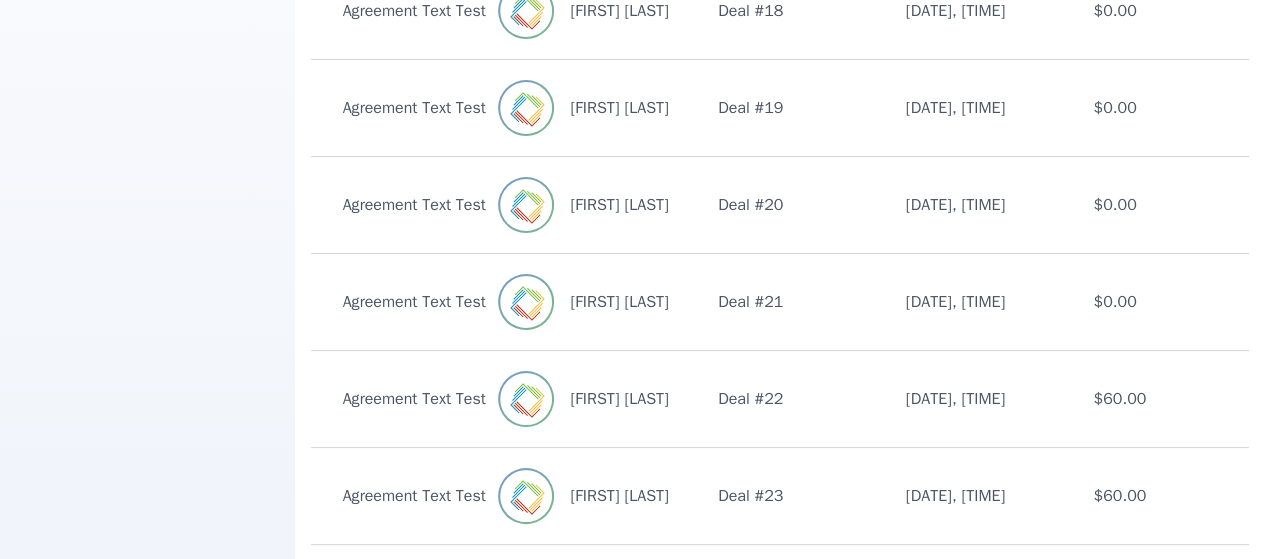 scroll, scrollTop: 1053, scrollLeft: 0, axis: vertical 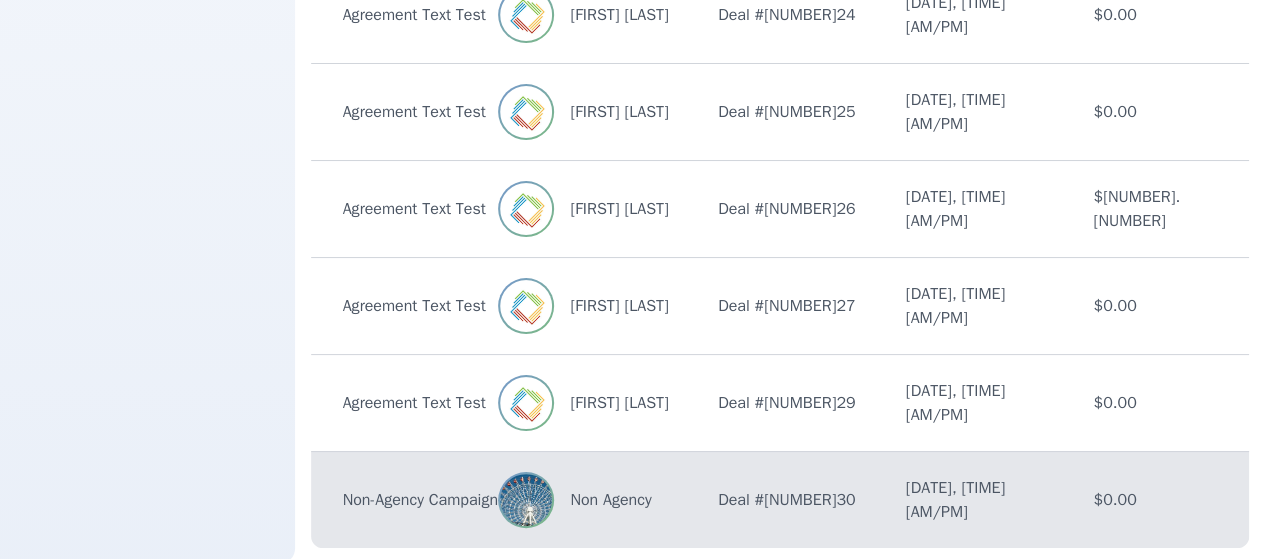 click on "Non Agency" at bounding box center (602, 500) 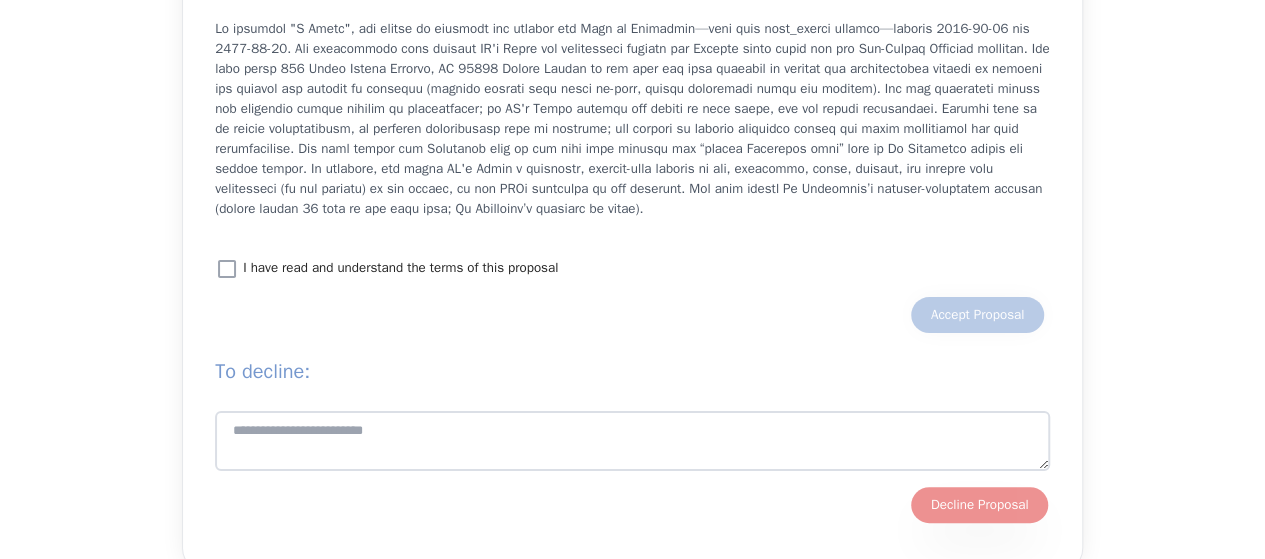 scroll, scrollTop: 2012, scrollLeft: 0, axis: vertical 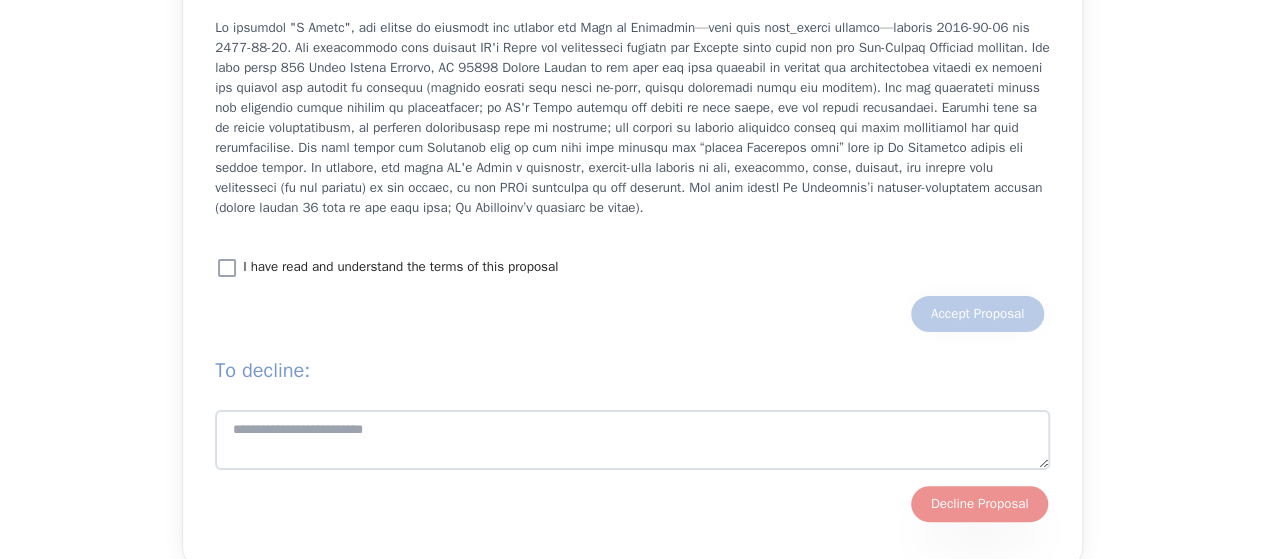drag, startPoint x: 914, startPoint y: 146, endPoint x: 916, endPoint y: 202, distance: 56.0357 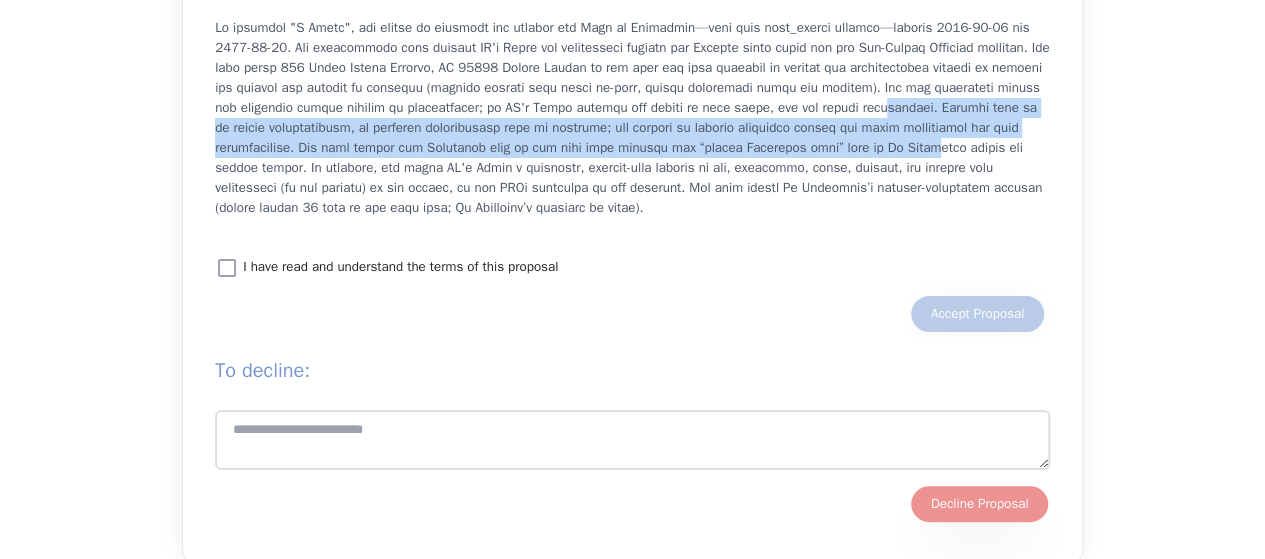 scroll, scrollTop: 1965, scrollLeft: 0, axis: vertical 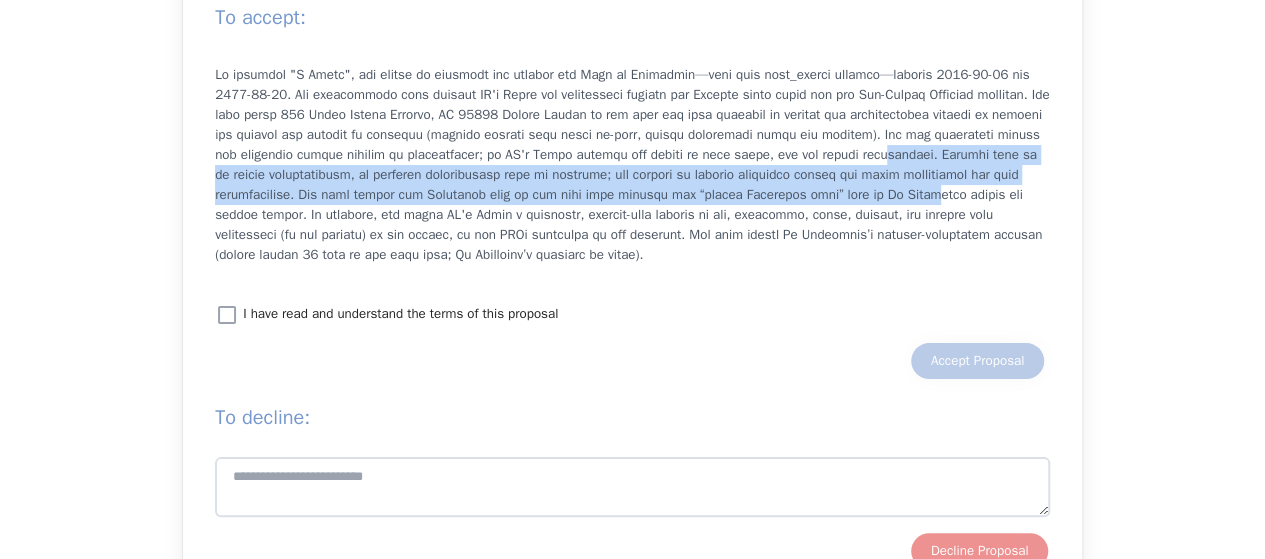 click at bounding box center [632, 165] 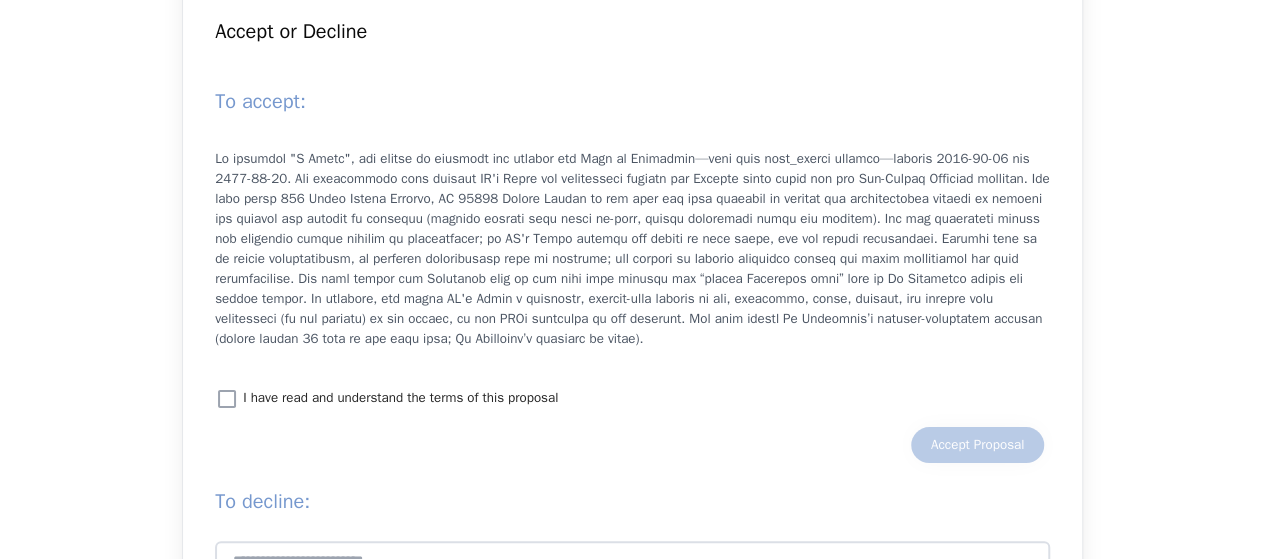 scroll, scrollTop: 1882, scrollLeft: 0, axis: vertical 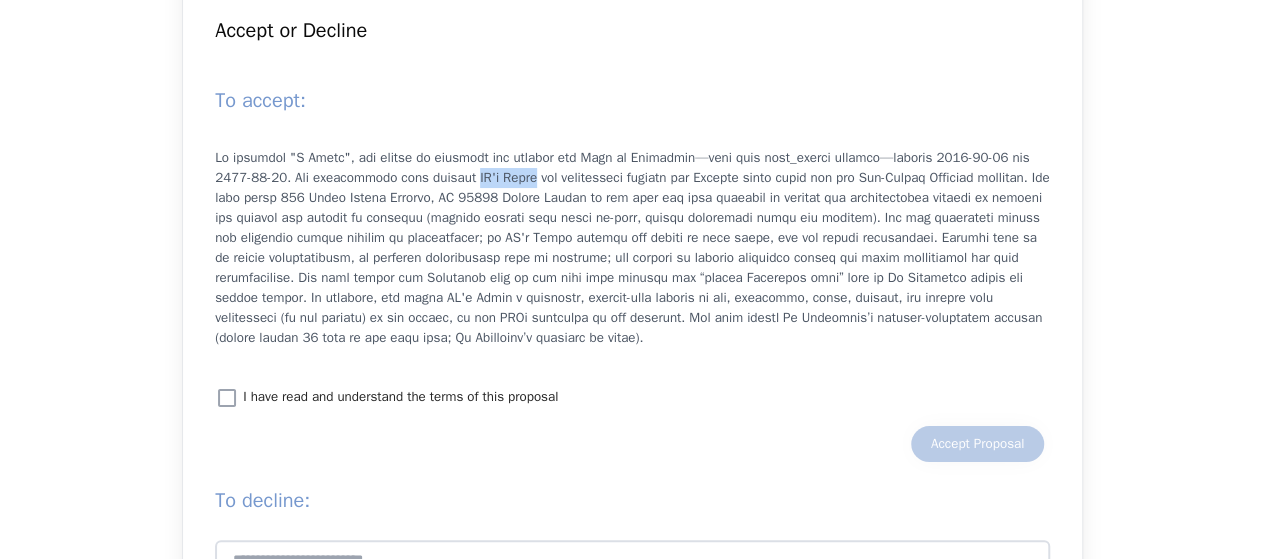 drag, startPoint x: 458, startPoint y: 222, endPoint x: 518, endPoint y: 222, distance: 60 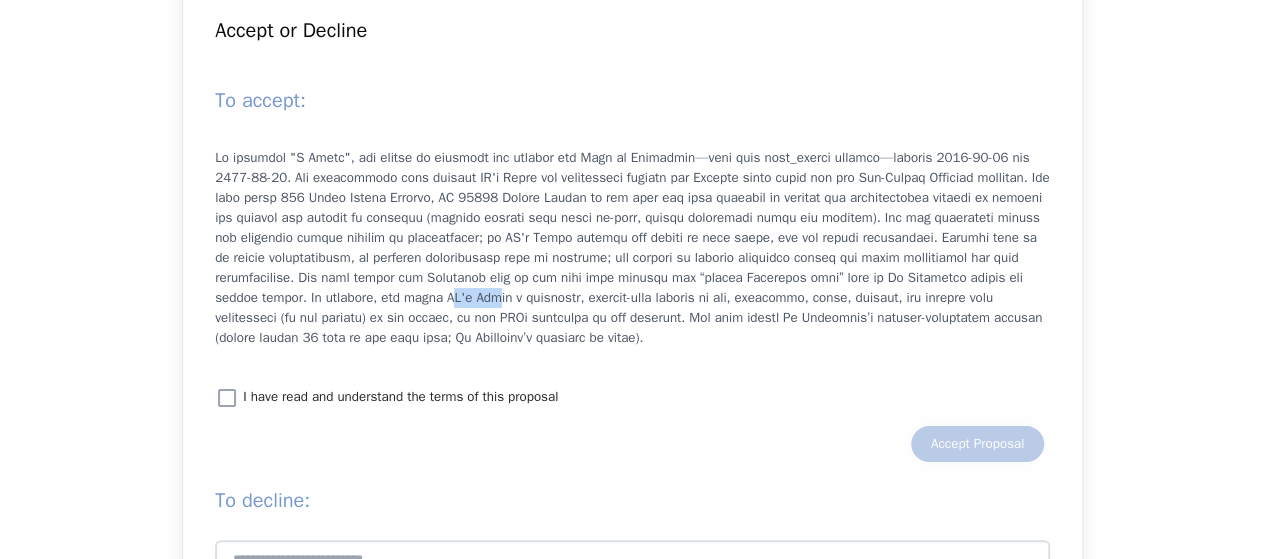 drag, startPoint x: 448, startPoint y: 345, endPoint x: 494, endPoint y: 343, distance: 46.043457 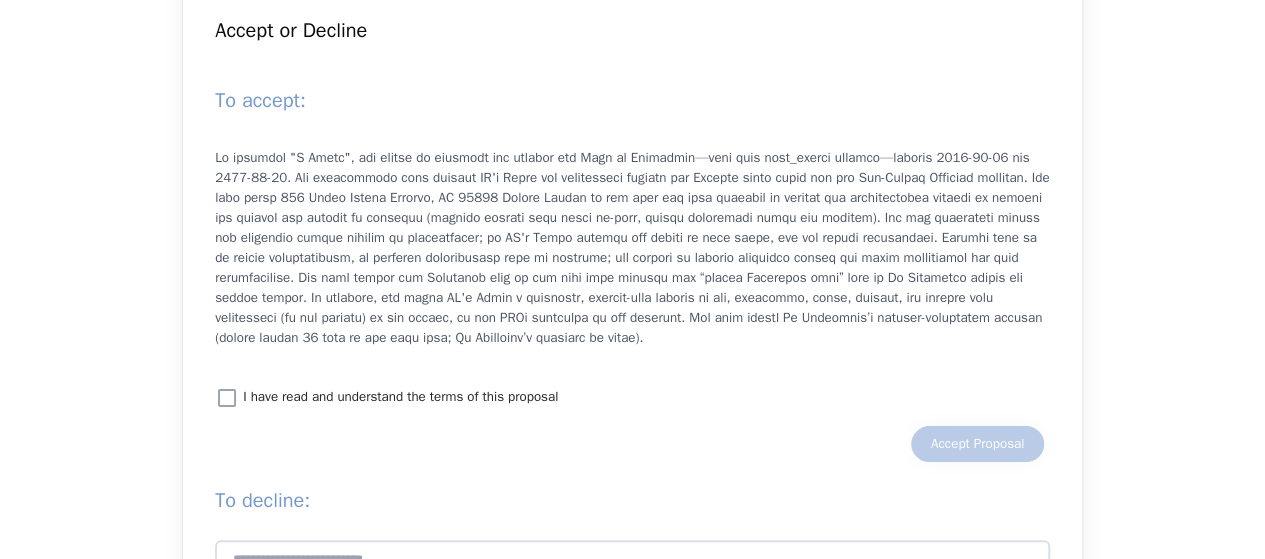click at bounding box center (632, 248) 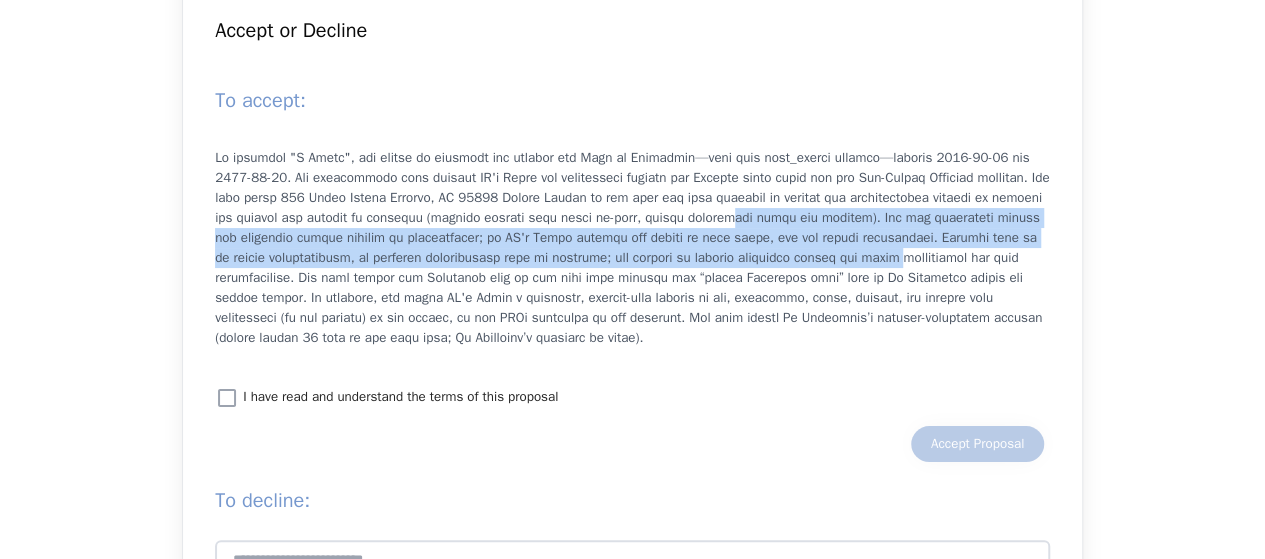 drag, startPoint x: 794, startPoint y: 256, endPoint x: 910, endPoint y: 298, distance: 123.36936 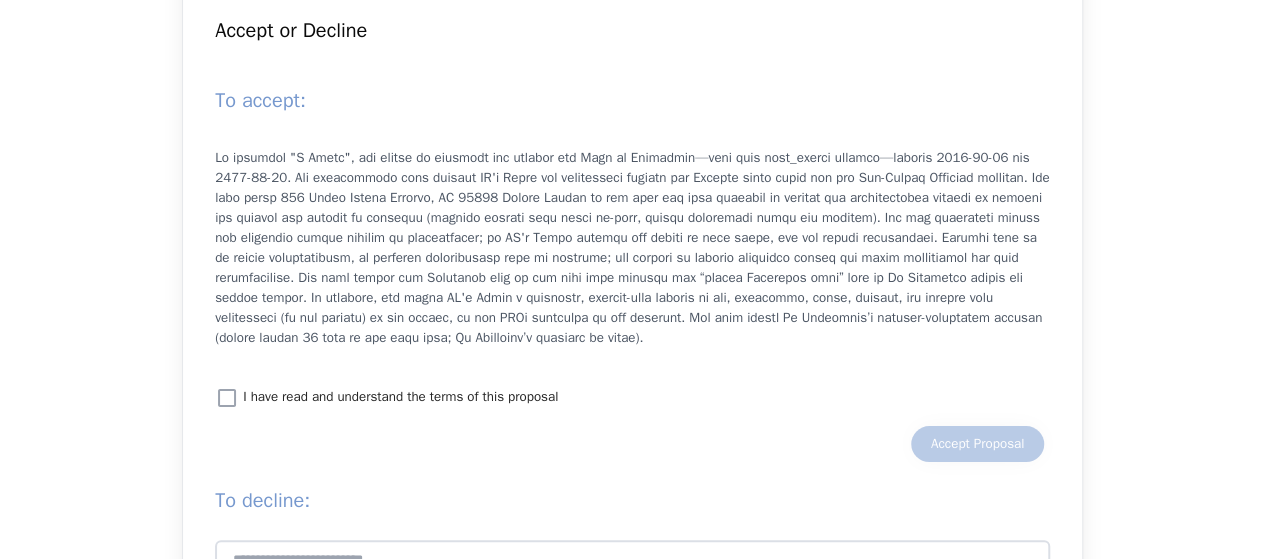 click on "I have read and understand the terms of this proposal" at bounding box center [400, 397] 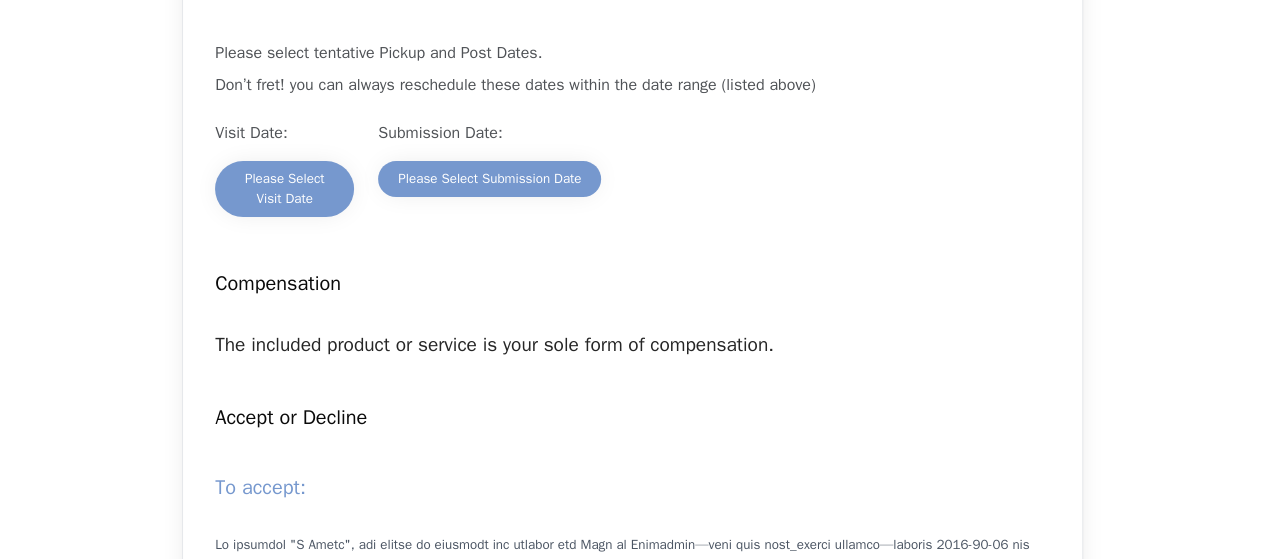 scroll, scrollTop: 1494, scrollLeft: 0, axis: vertical 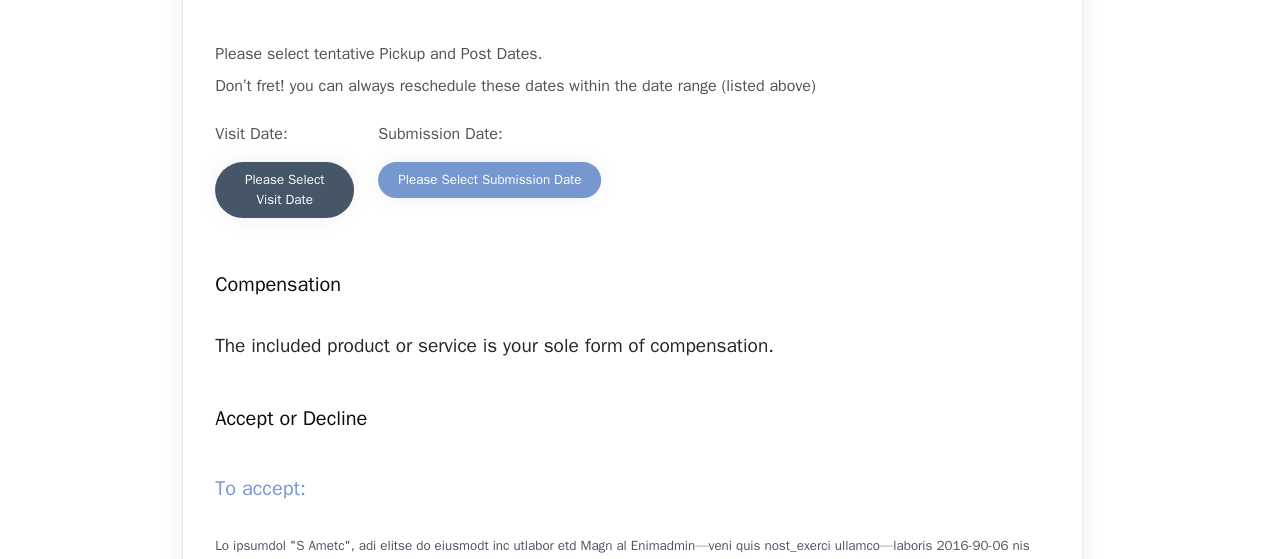 click on "Please Select Visit Date" at bounding box center (284, 190) 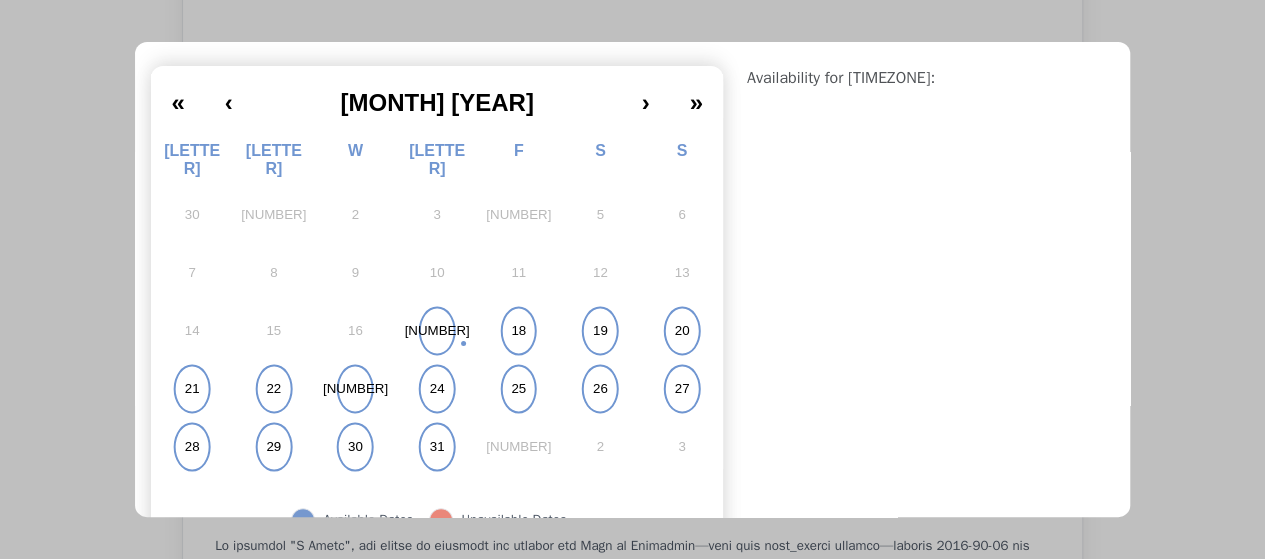 scroll, scrollTop: 146, scrollLeft: 0, axis: vertical 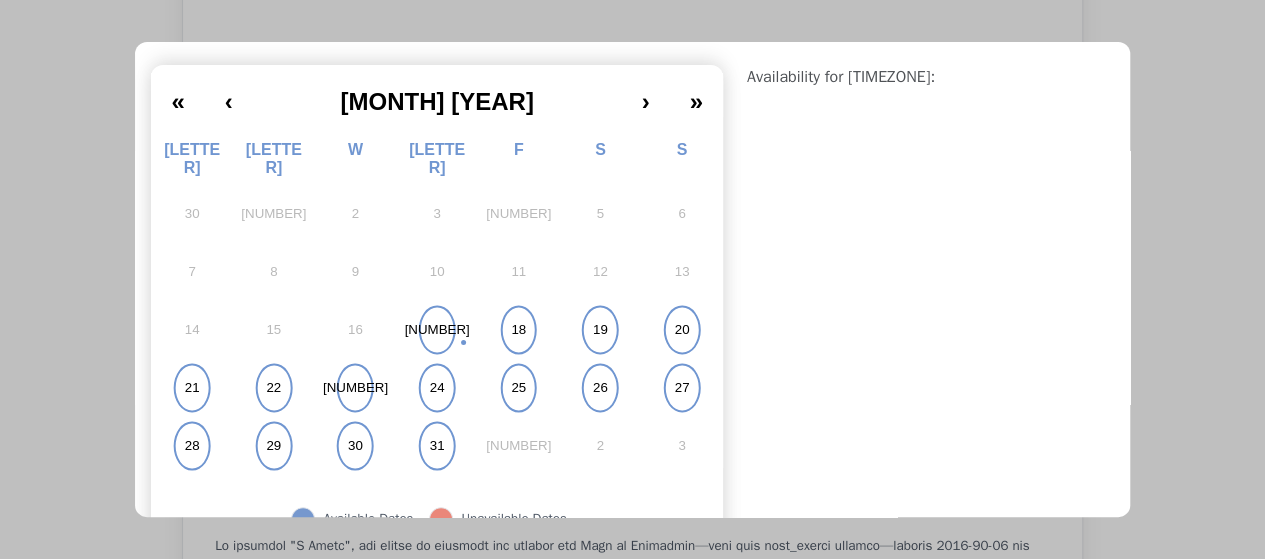 click on "24" at bounding box center (437, 388) 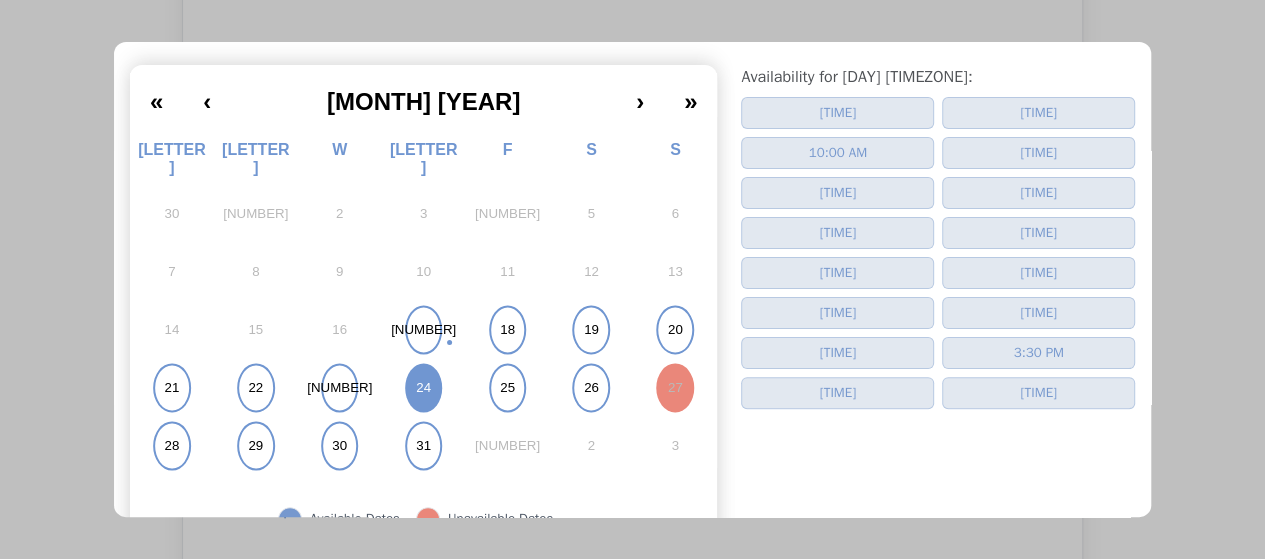 click on "[TIME]" at bounding box center (837, 393) 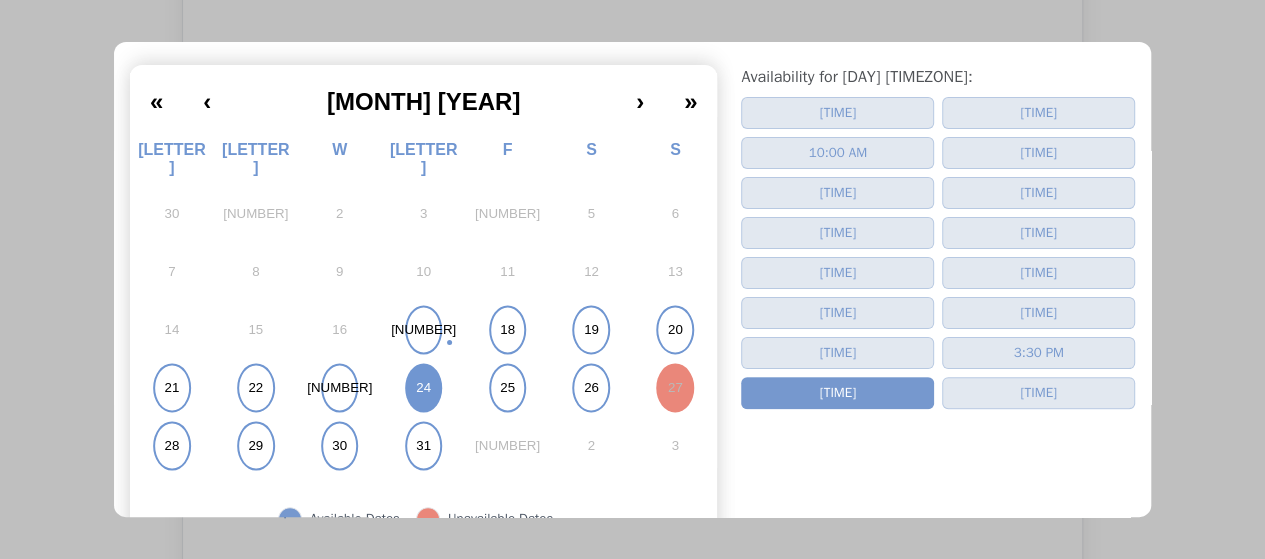 scroll, scrollTop: 253, scrollLeft: 0, axis: vertical 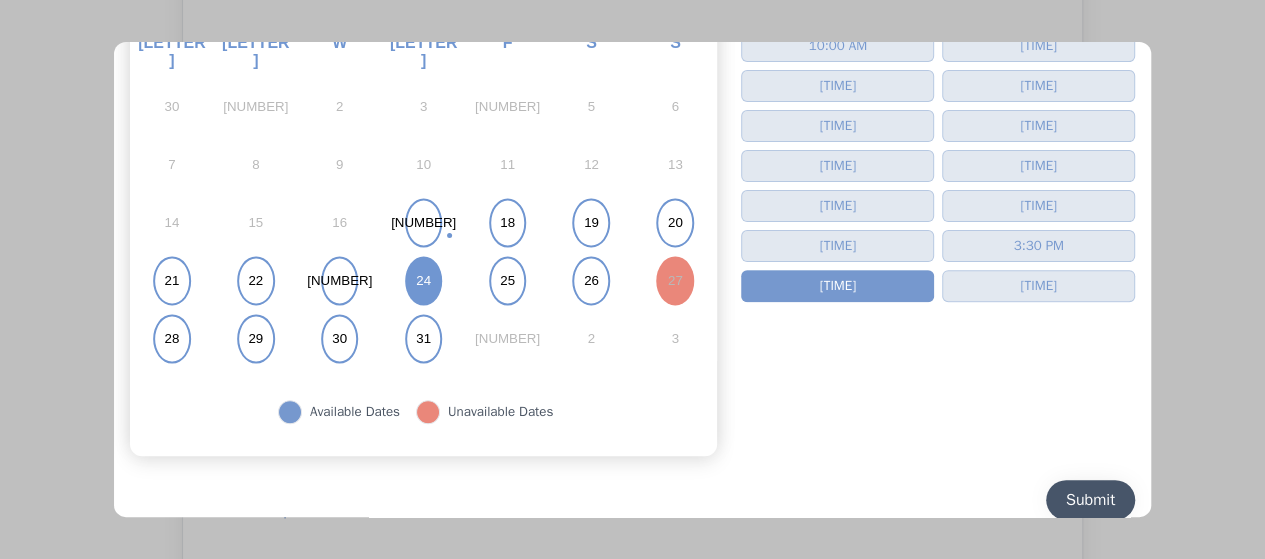 click on "Submit" at bounding box center [1090, 500] 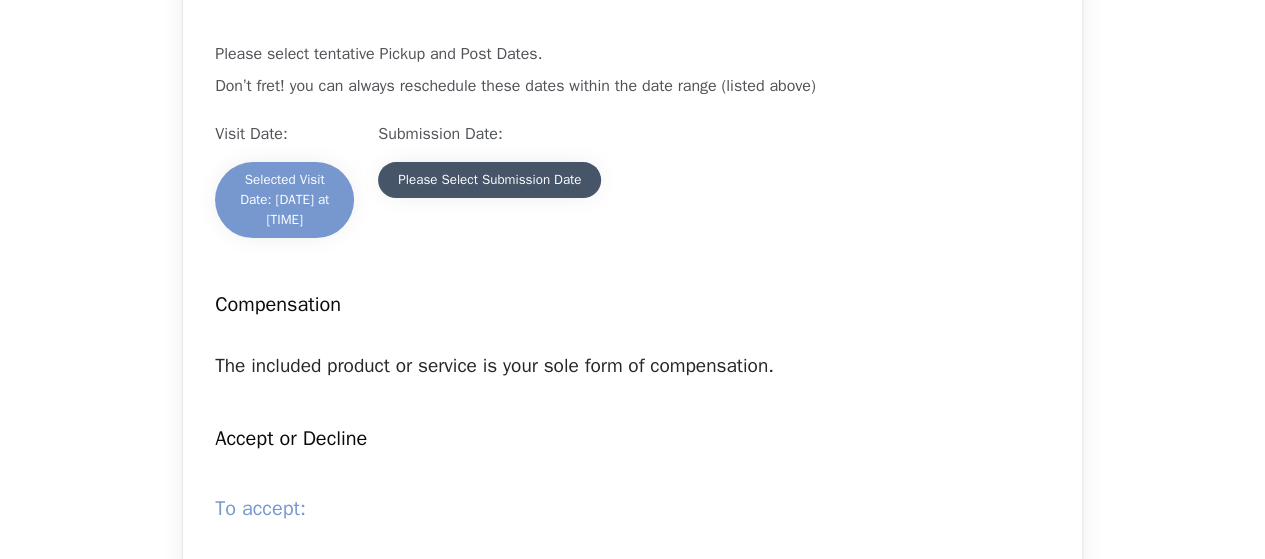 click on "Please Select Submission Date" at bounding box center [489, 180] 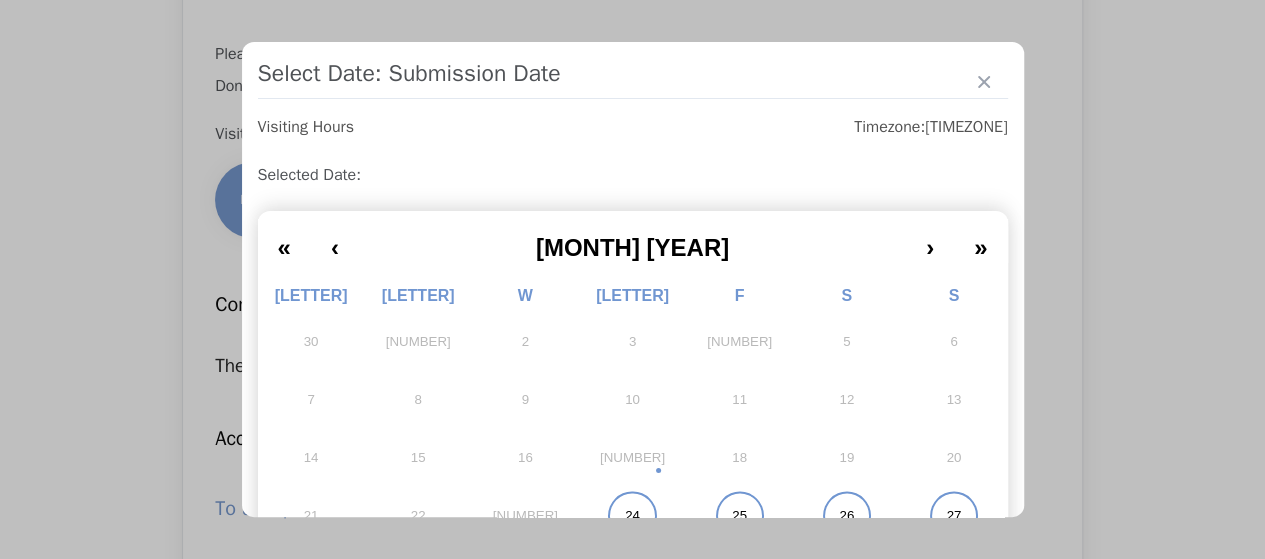 scroll, scrollTop: 253, scrollLeft: 0, axis: vertical 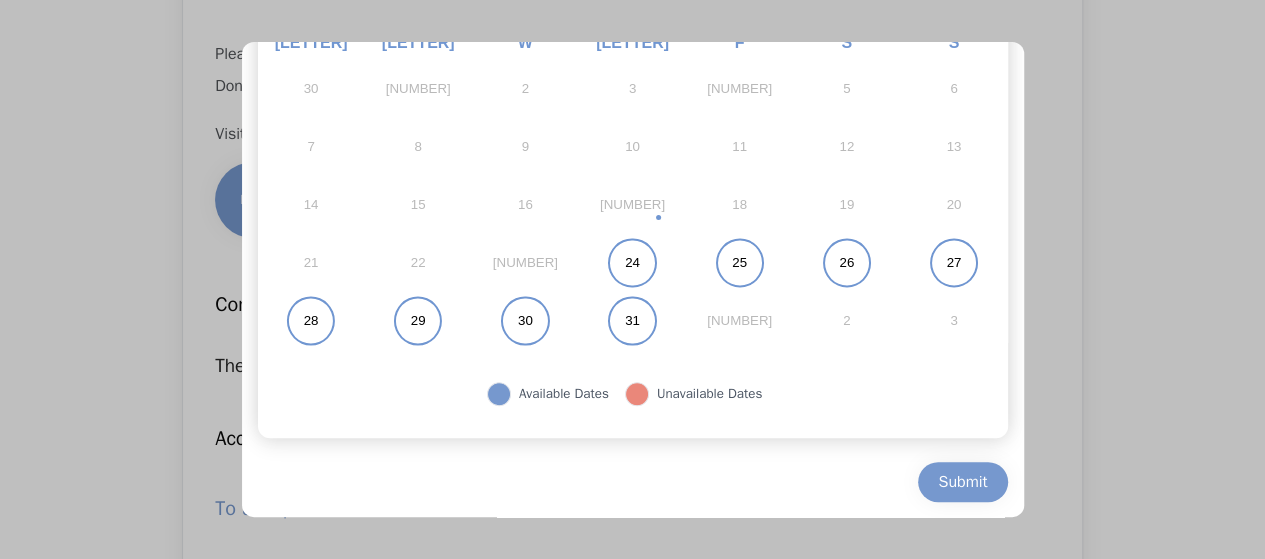 click on "25" at bounding box center [739, 263] 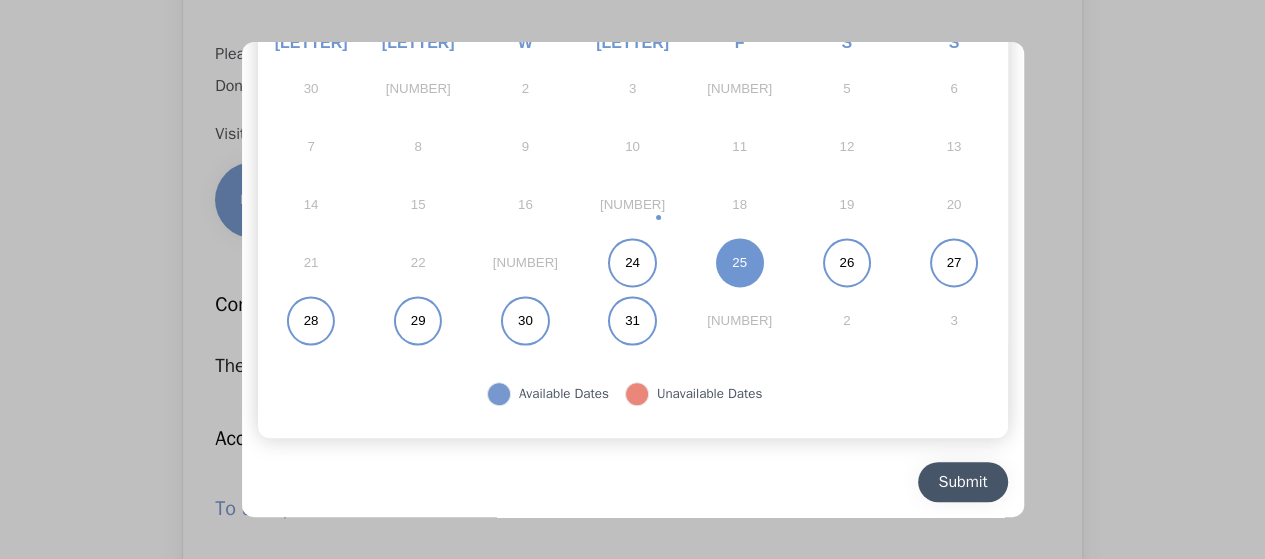 click on "Submit" at bounding box center (962, 482) 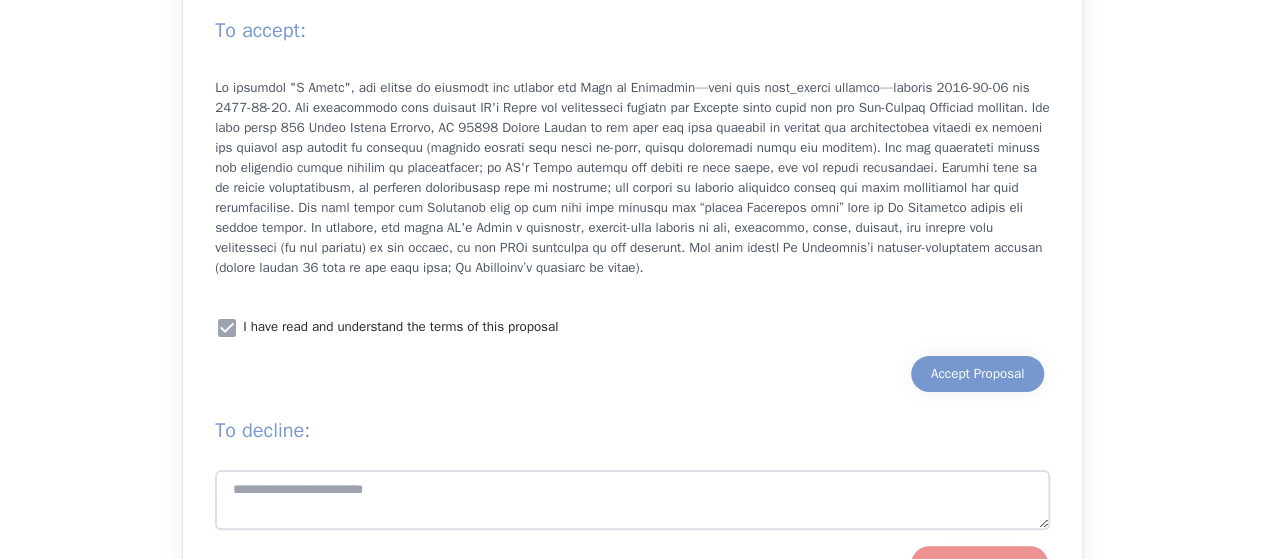 scroll, scrollTop: 1975, scrollLeft: 0, axis: vertical 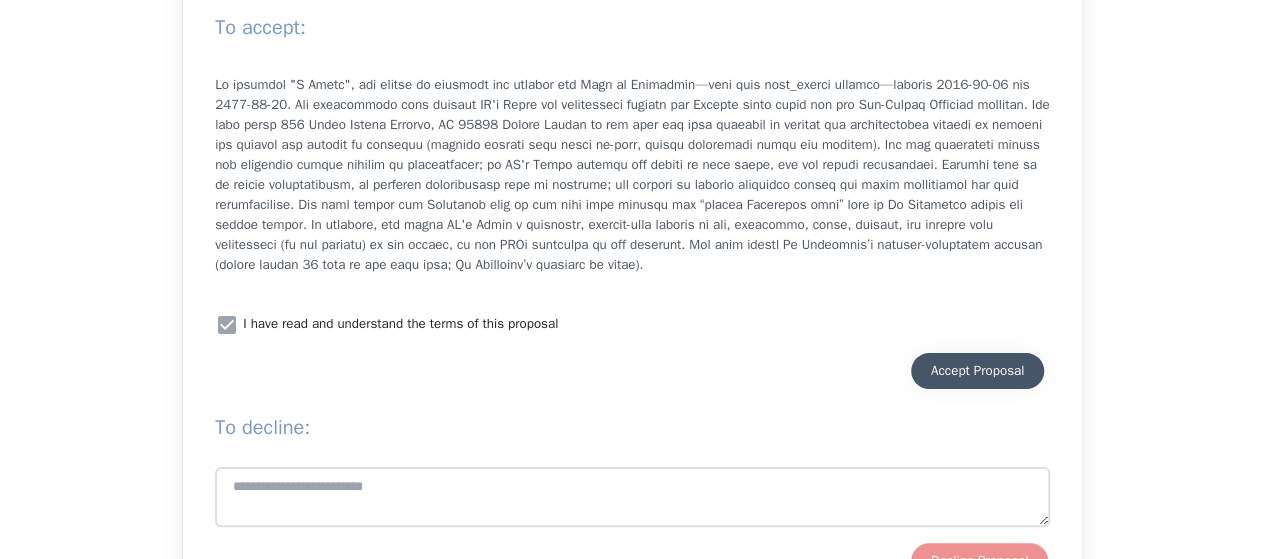 click on "Accept Proposal" at bounding box center (977, 371) 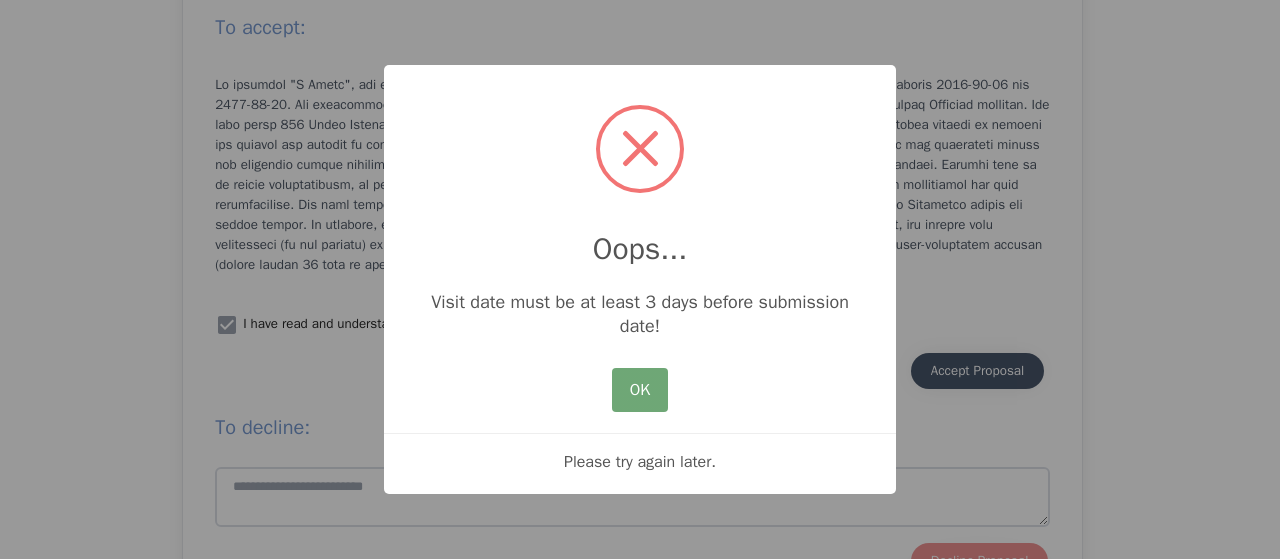 click on "OK" at bounding box center [640, 390] 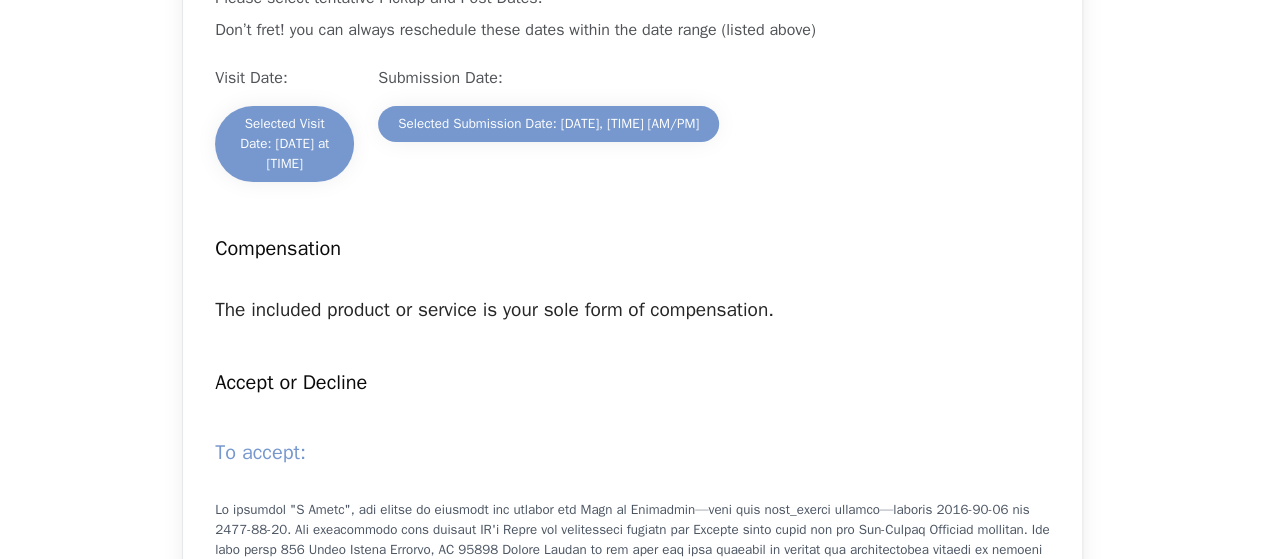 scroll, scrollTop: 1511, scrollLeft: 0, axis: vertical 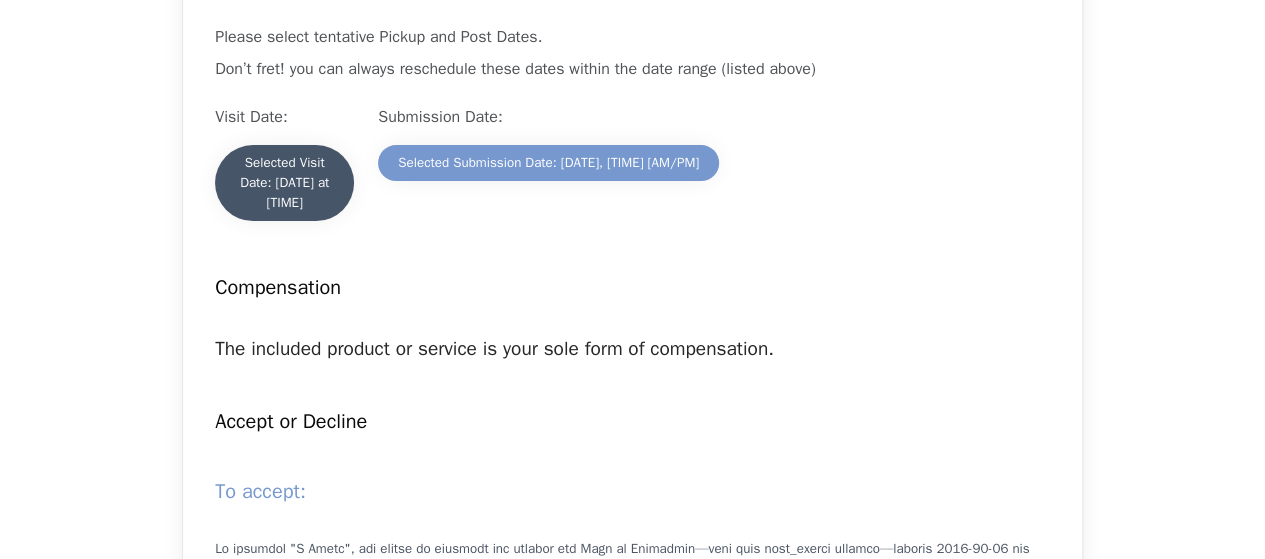 click on "Selected Visit Date: [DATE] at [TIME]" at bounding box center [284, 183] 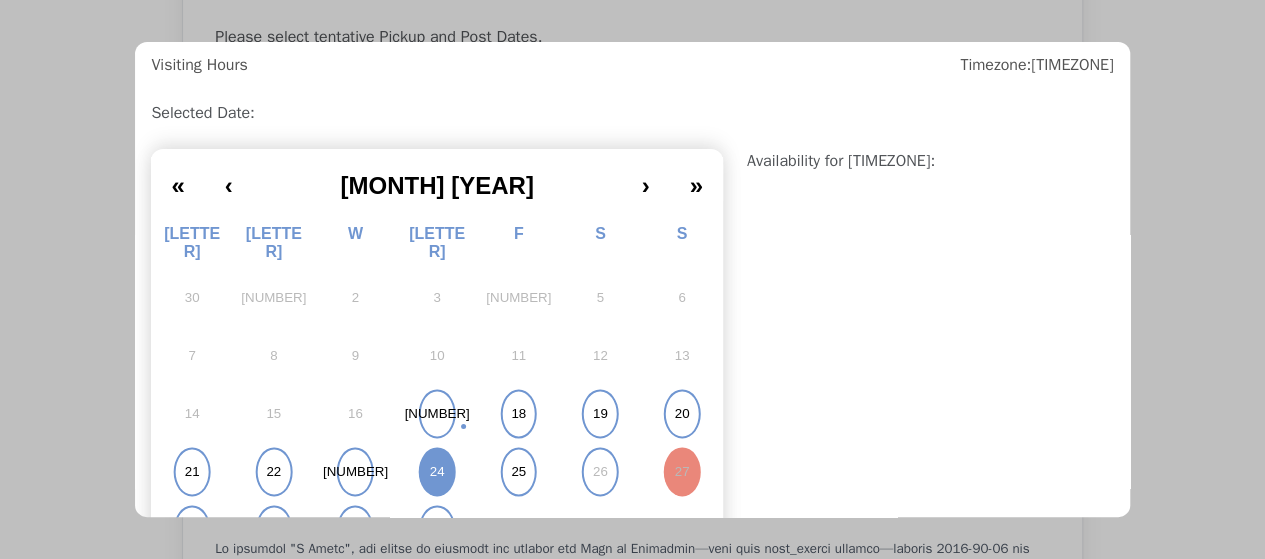 scroll, scrollTop: 64, scrollLeft: 0, axis: vertical 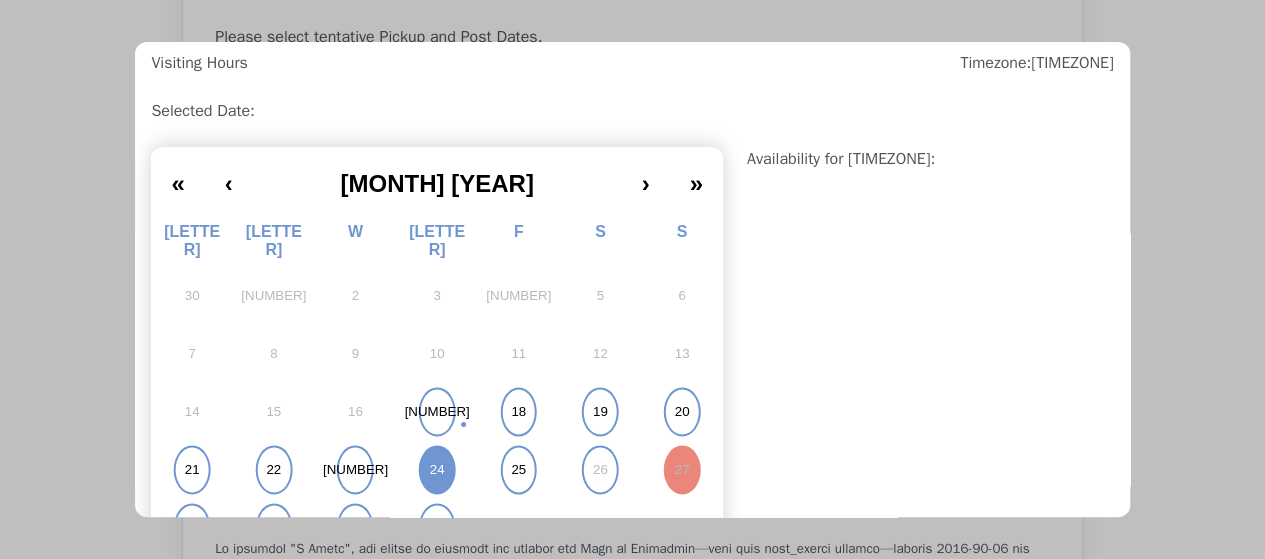 click on "[NUMBER]" at bounding box center [356, 470] 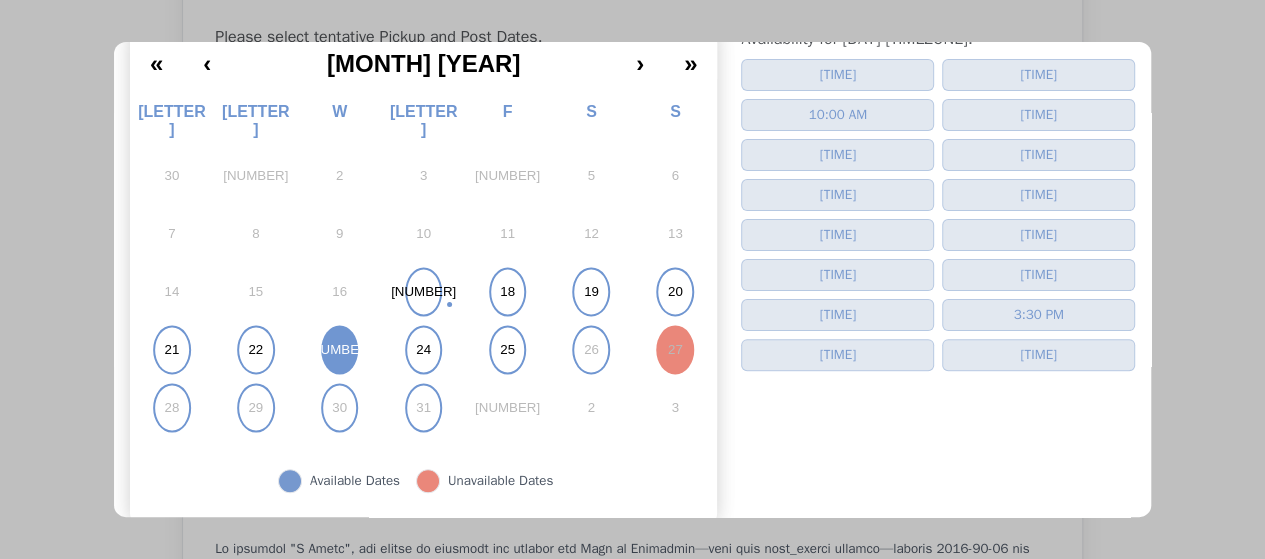 scroll, scrollTop: 184, scrollLeft: 0, axis: vertical 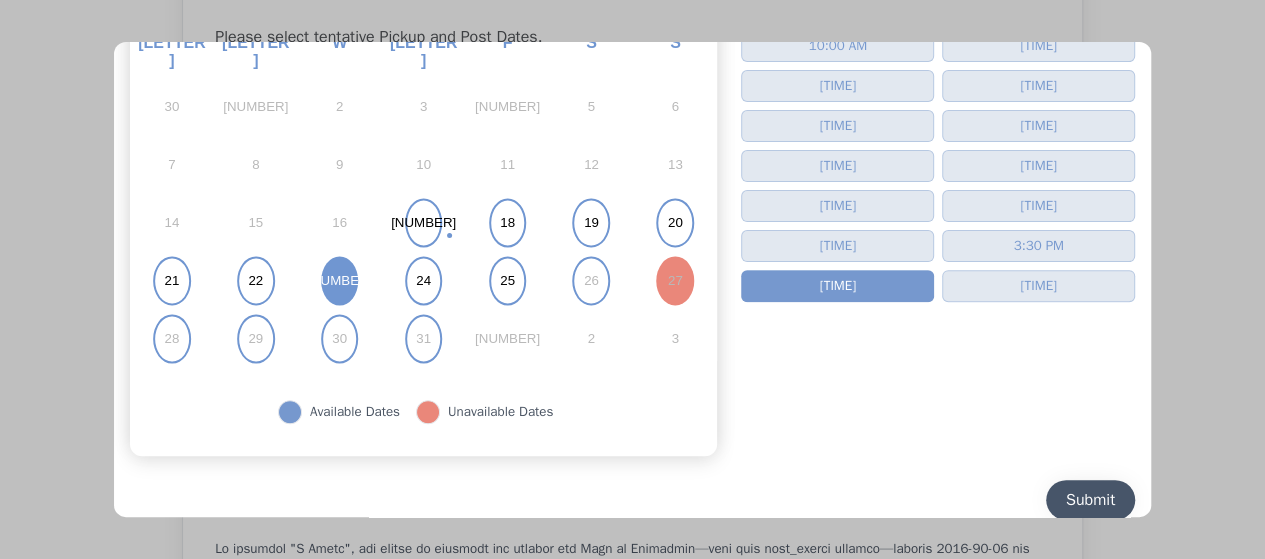 click on "Submit" at bounding box center [1090, 500] 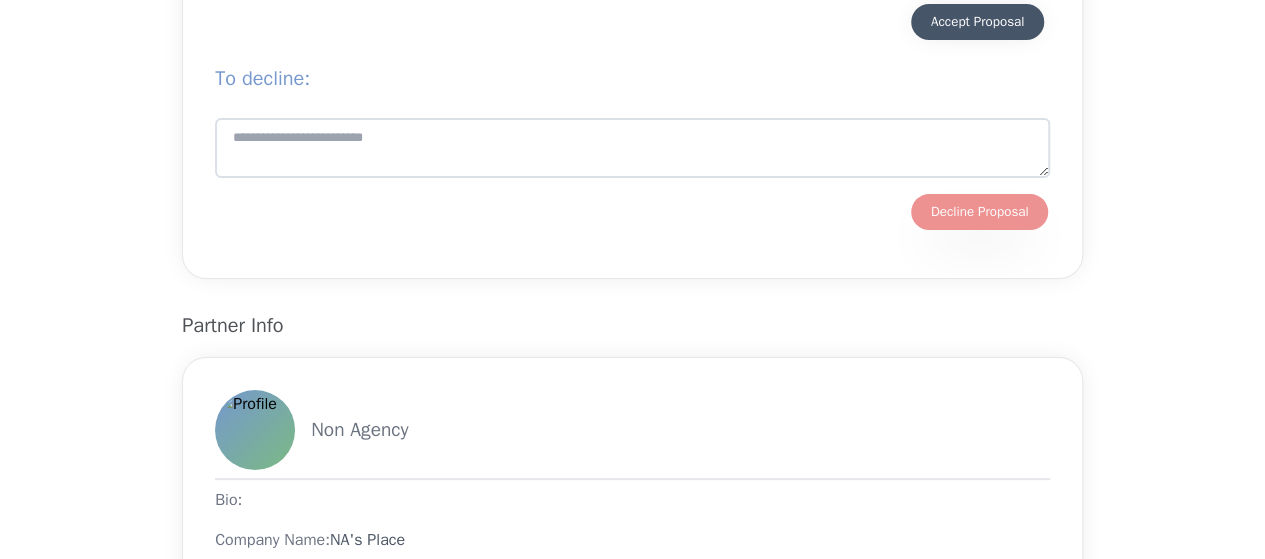 scroll, scrollTop: 2146, scrollLeft: 0, axis: vertical 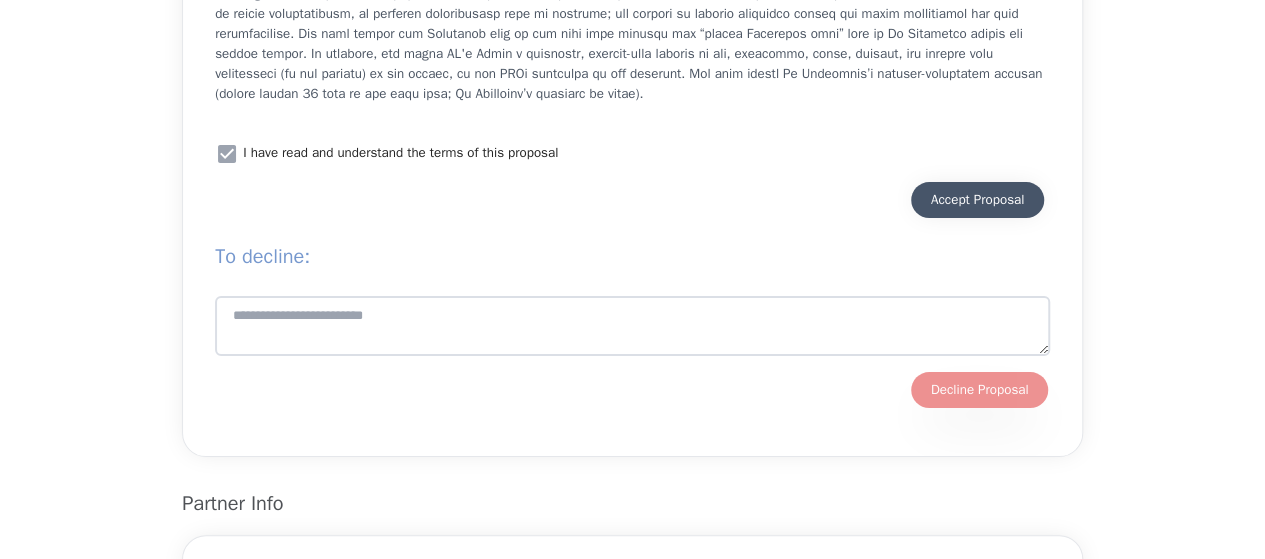 click on "Accept Proposal" at bounding box center (977, 200) 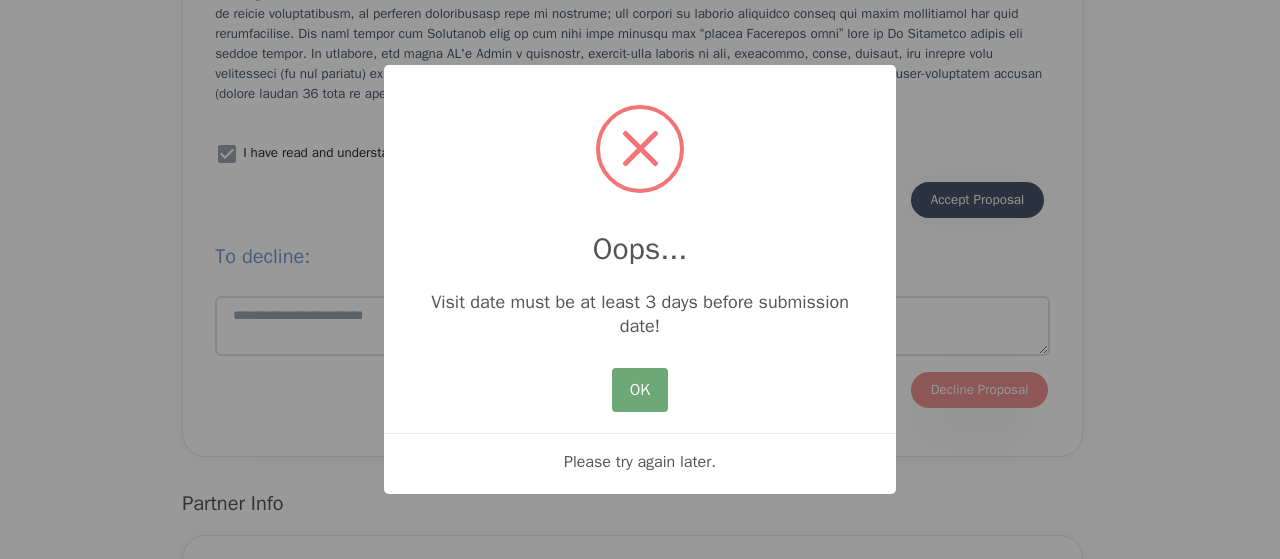 click on "OK" at bounding box center [640, 390] 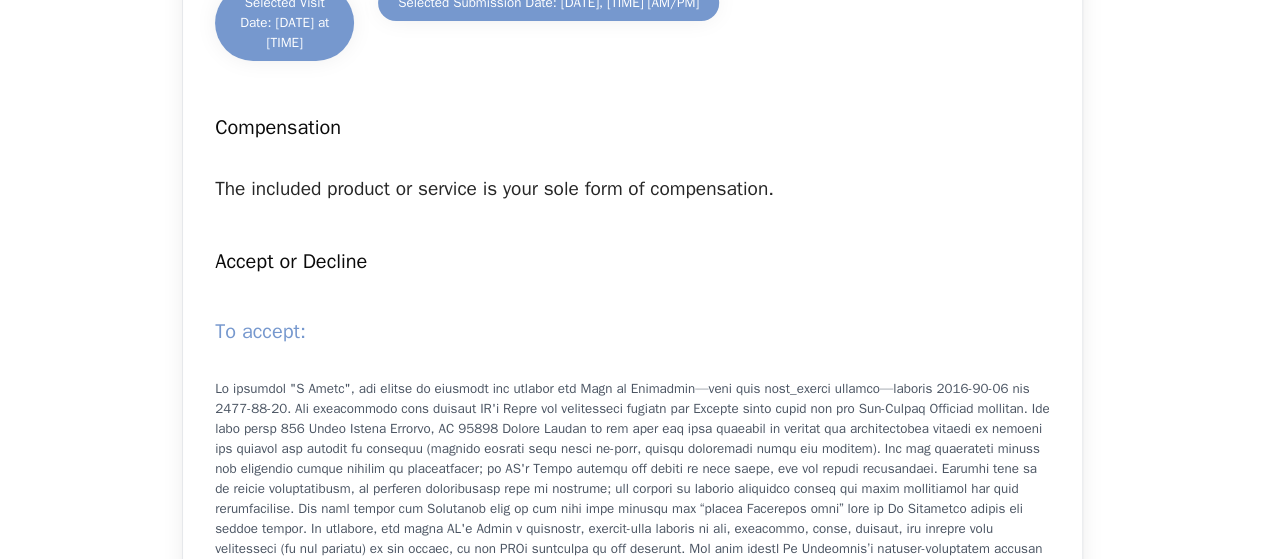 scroll, scrollTop: 1657, scrollLeft: 0, axis: vertical 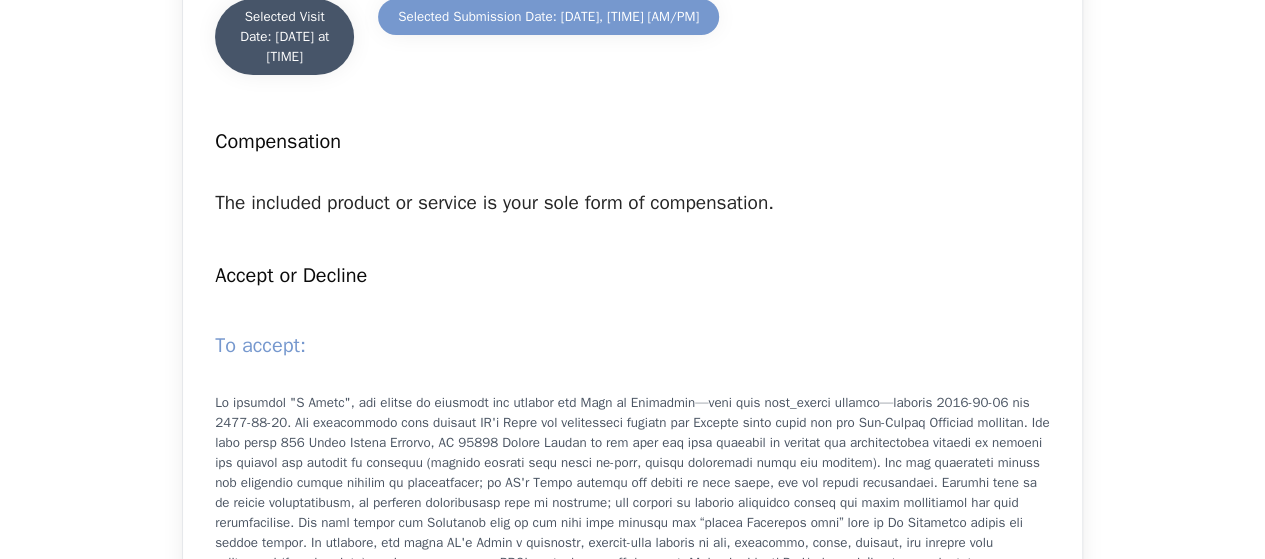 click on "Selected Visit Date: [DATE] at [TIME]" at bounding box center (284, 37) 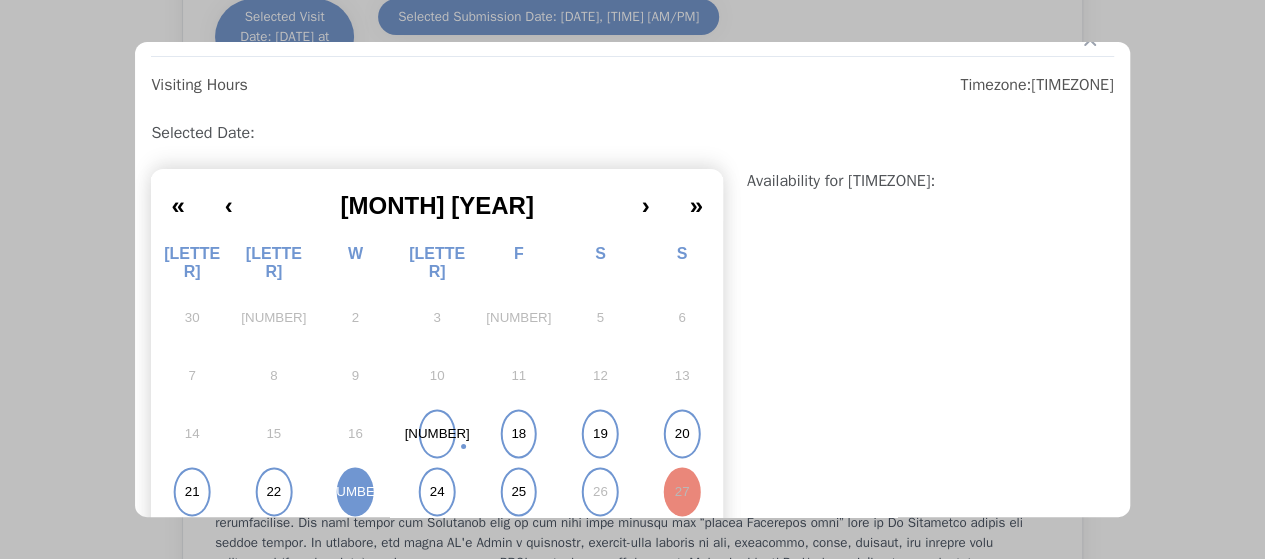 scroll, scrollTop: 43, scrollLeft: 0, axis: vertical 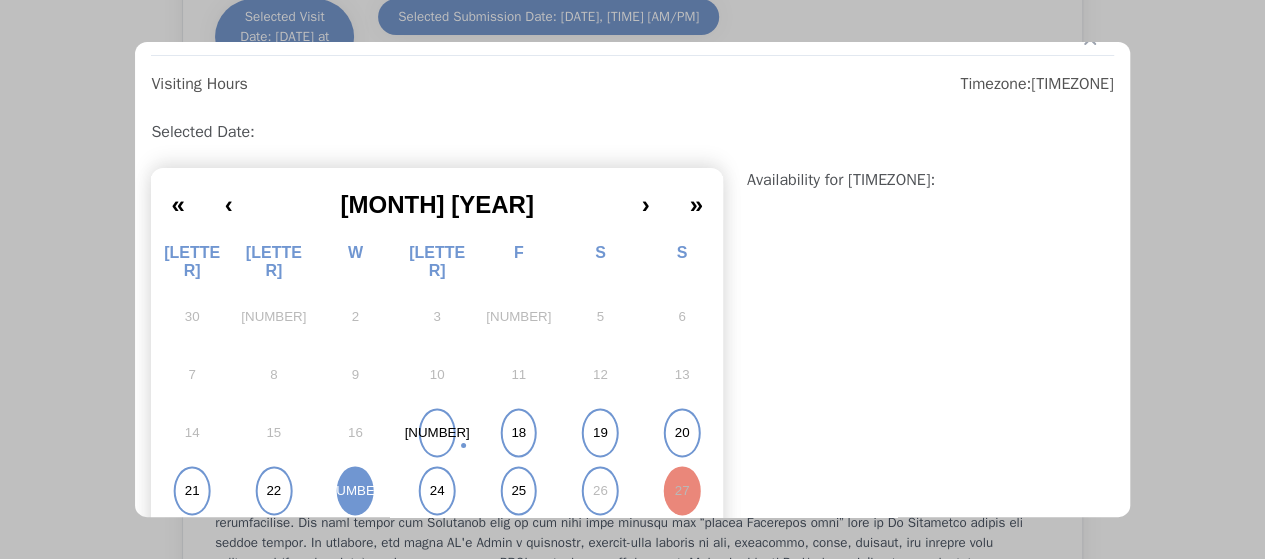 click on "22" at bounding box center [274, 491] 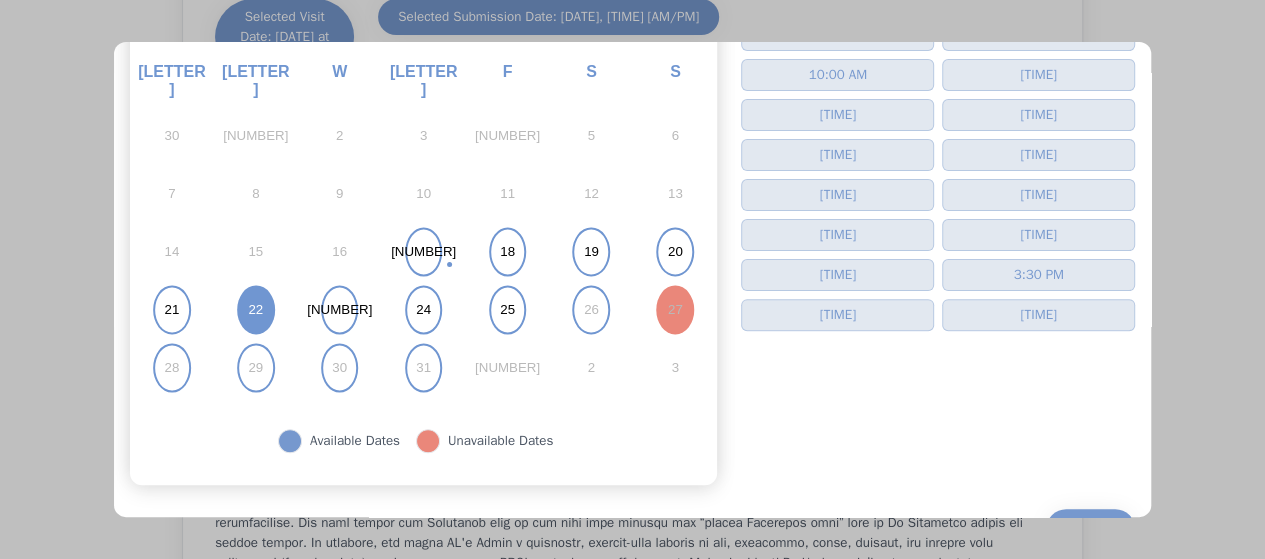 scroll, scrollTop: 233, scrollLeft: 0, axis: vertical 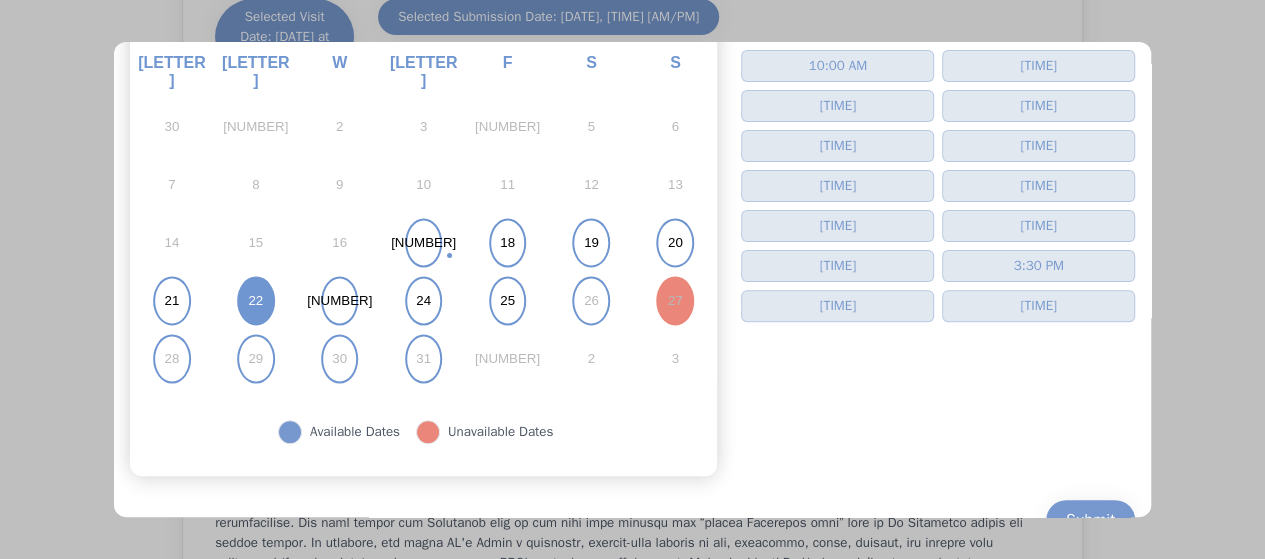click on "[TIME]" at bounding box center (837, 306) 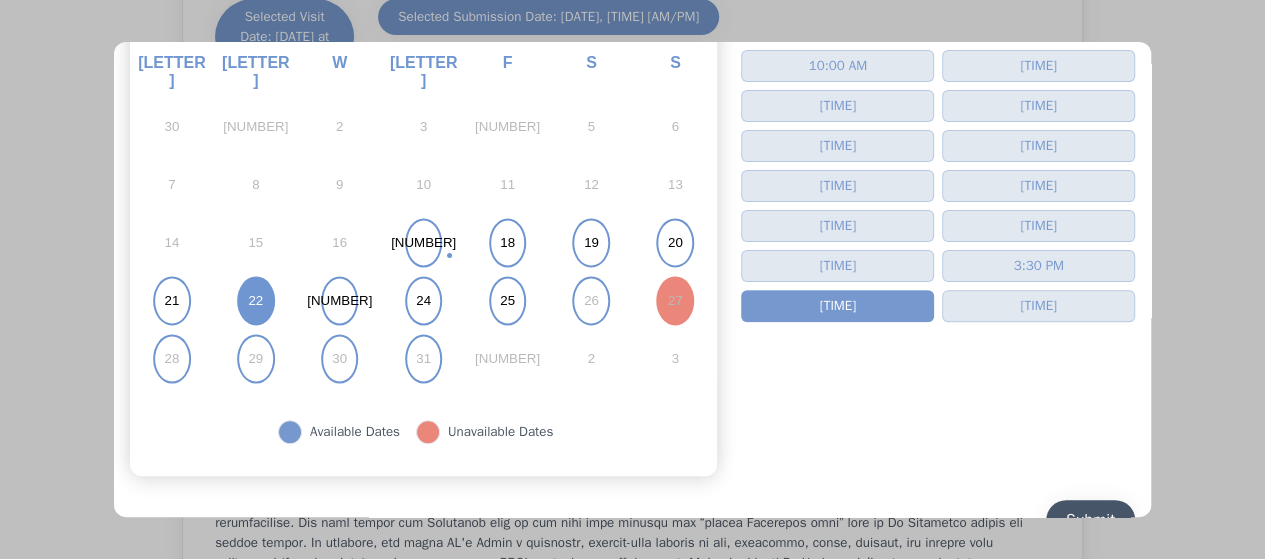 click on "Submit" at bounding box center (1090, 520) 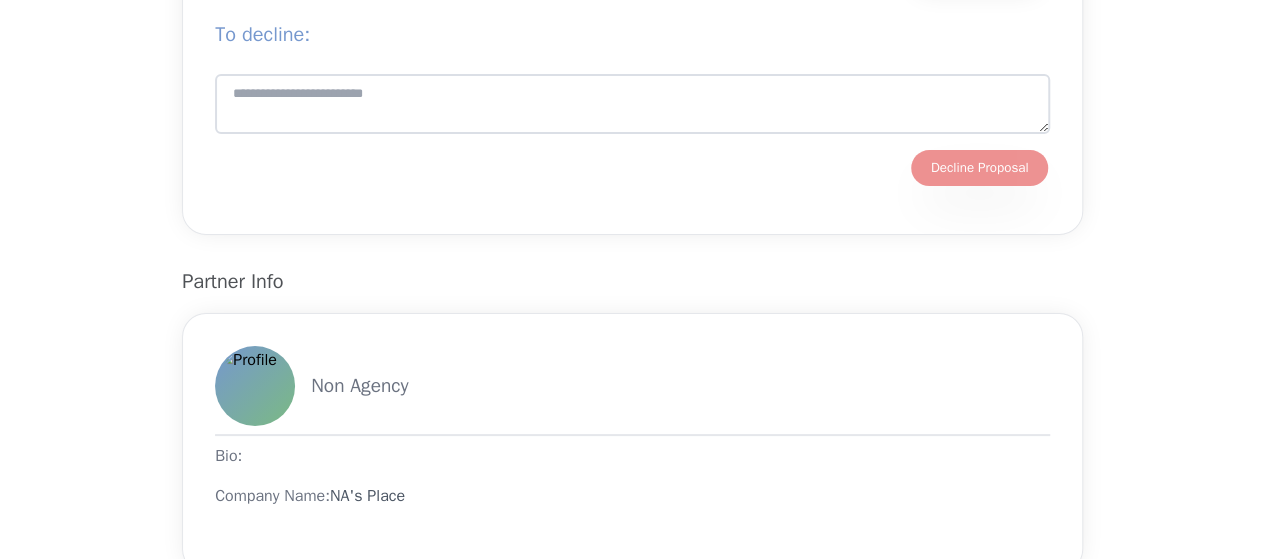 scroll, scrollTop: 2141, scrollLeft: 0, axis: vertical 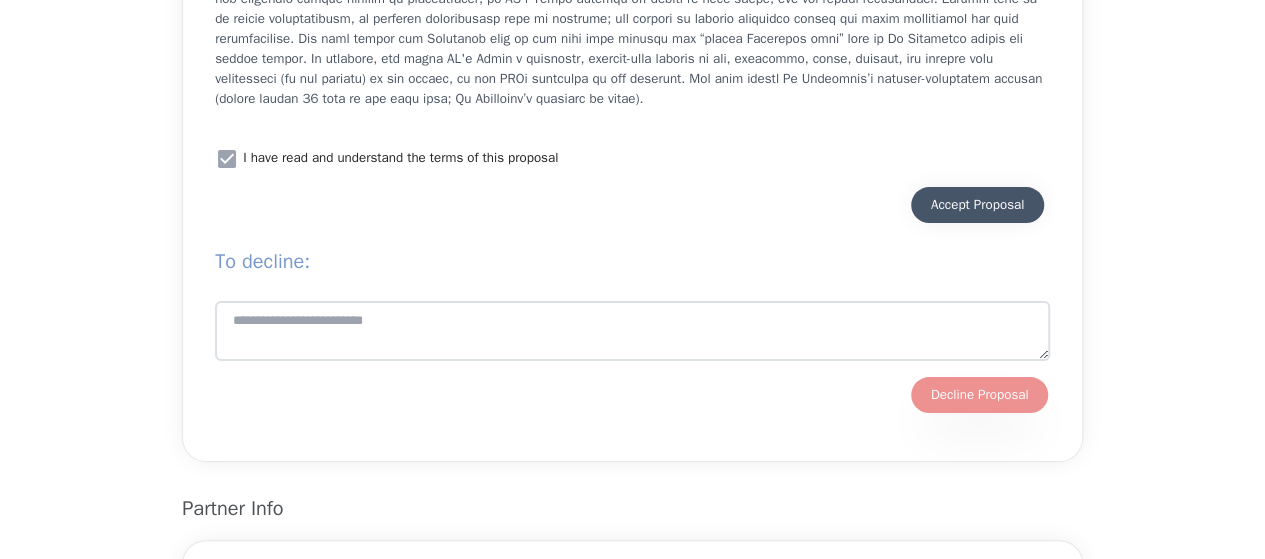 click on "Accept Proposal" at bounding box center [977, 205] 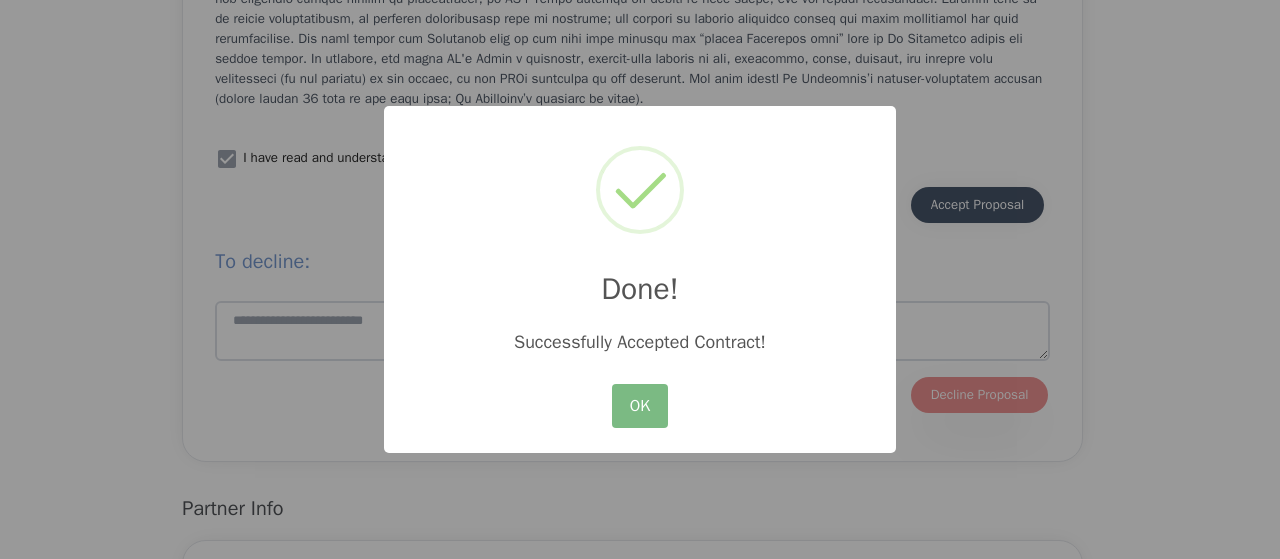 click on "OK No Cancel" at bounding box center (640, 406) 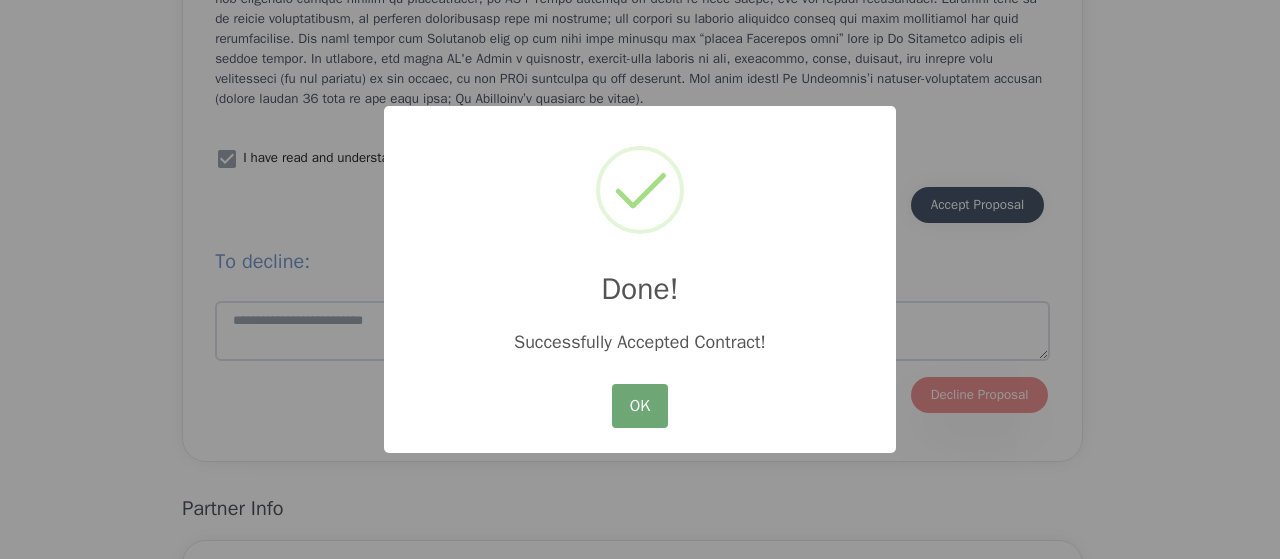 click on "OK" at bounding box center (640, 406) 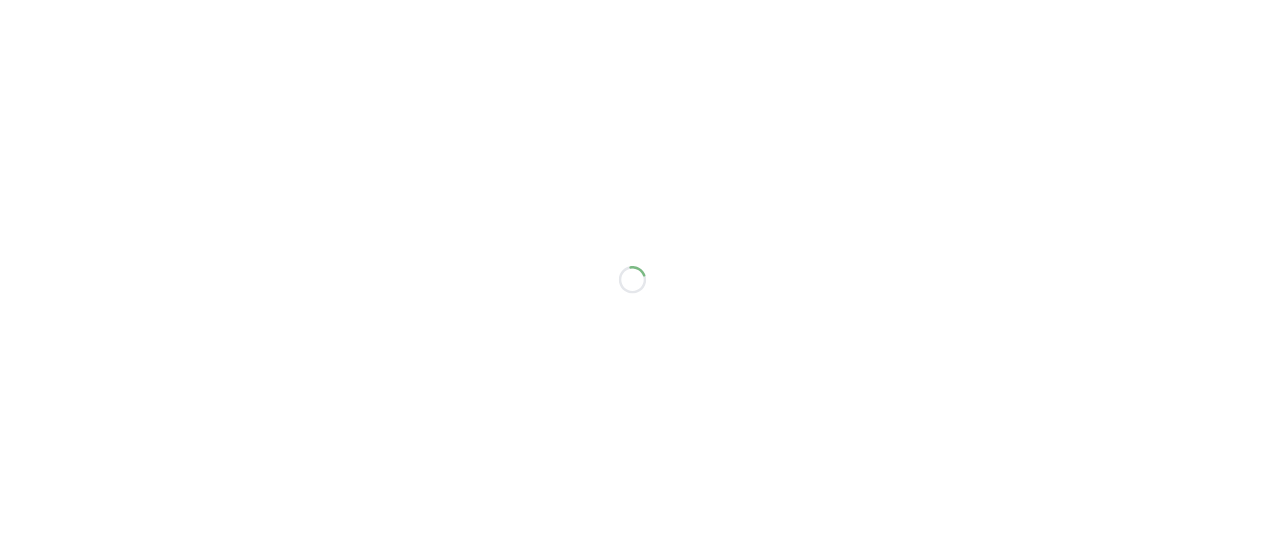 scroll, scrollTop: 0, scrollLeft: 0, axis: both 